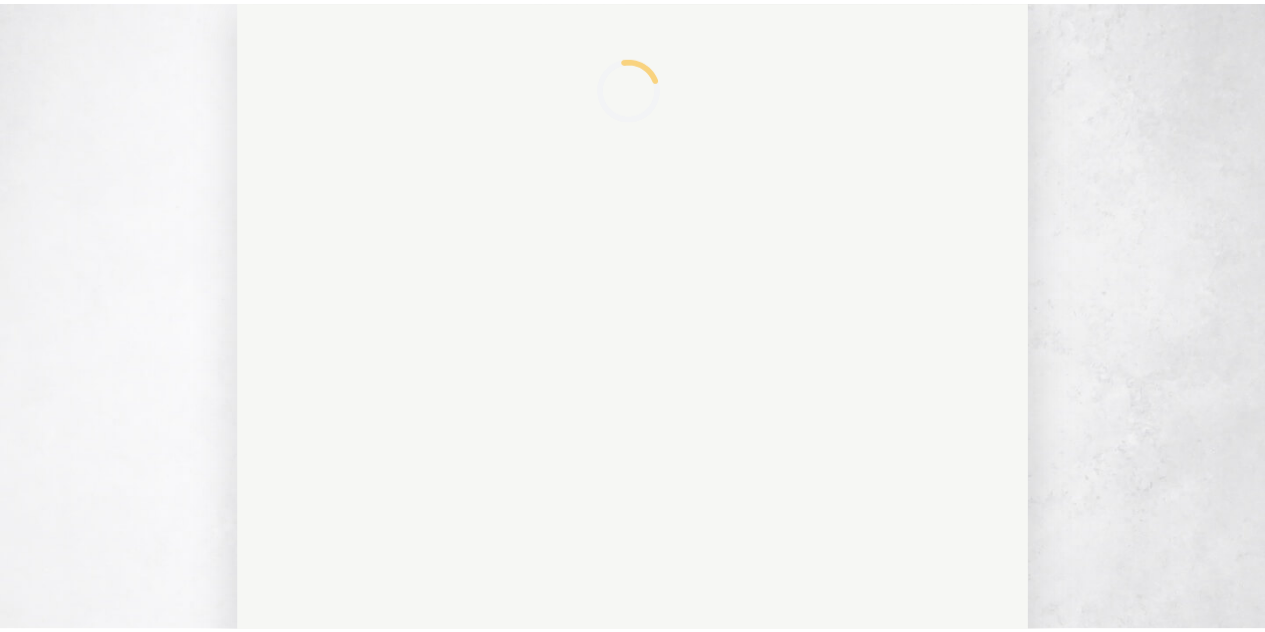 scroll, scrollTop: 0, scrollLeft: 0, axis: both 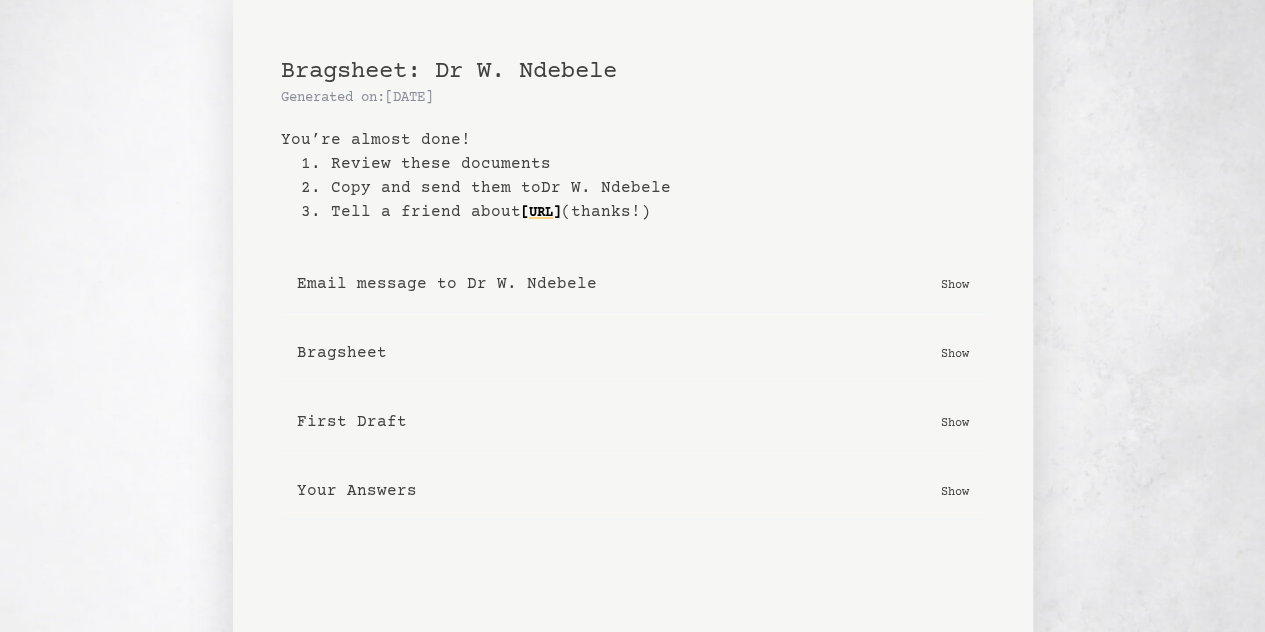 click on "Bragsheet" at bounding box center [342, 353] 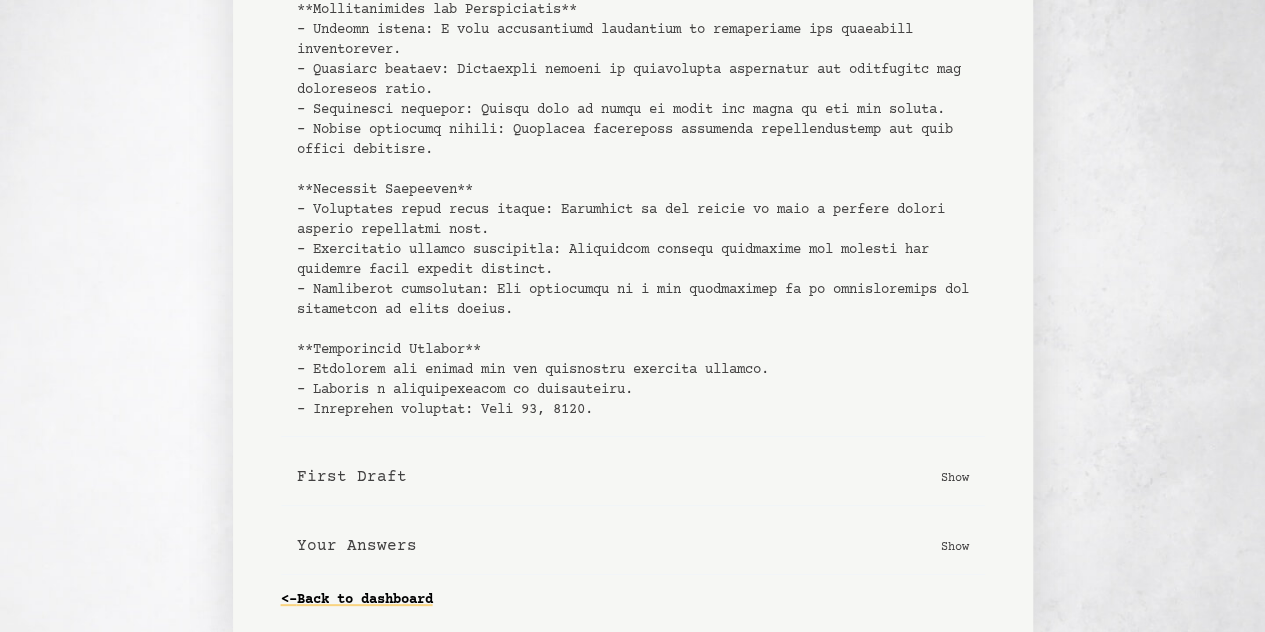 scroll, scrollTop: 589, scrollLeft: 0, axis: vertical 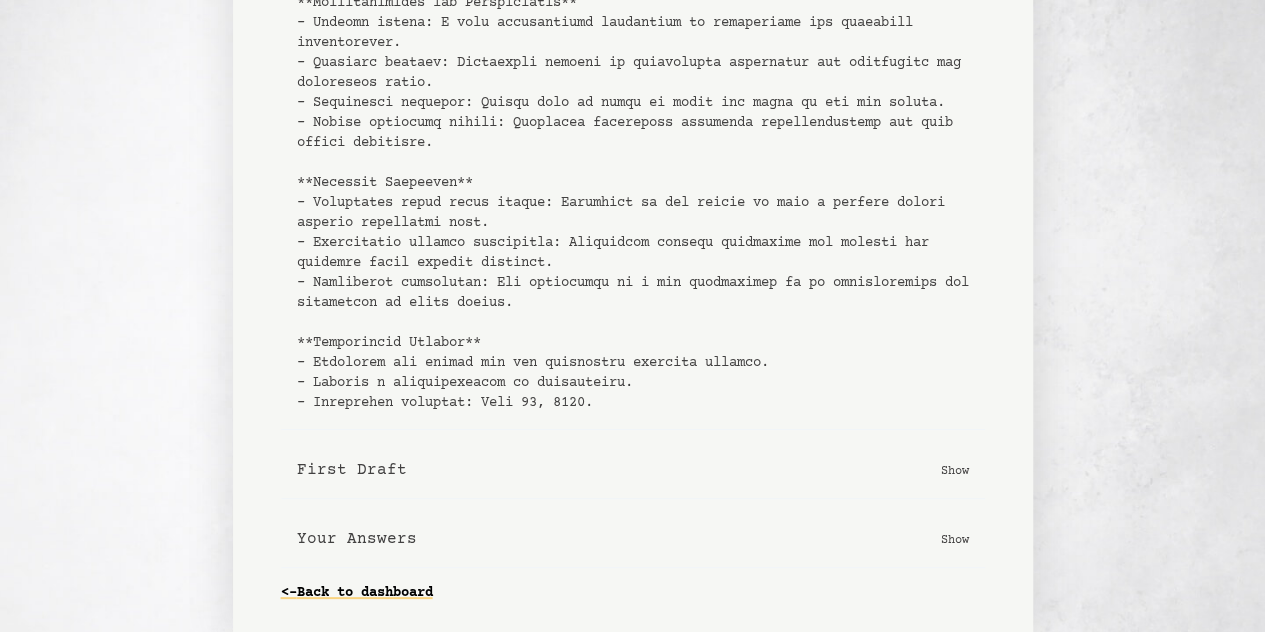 click 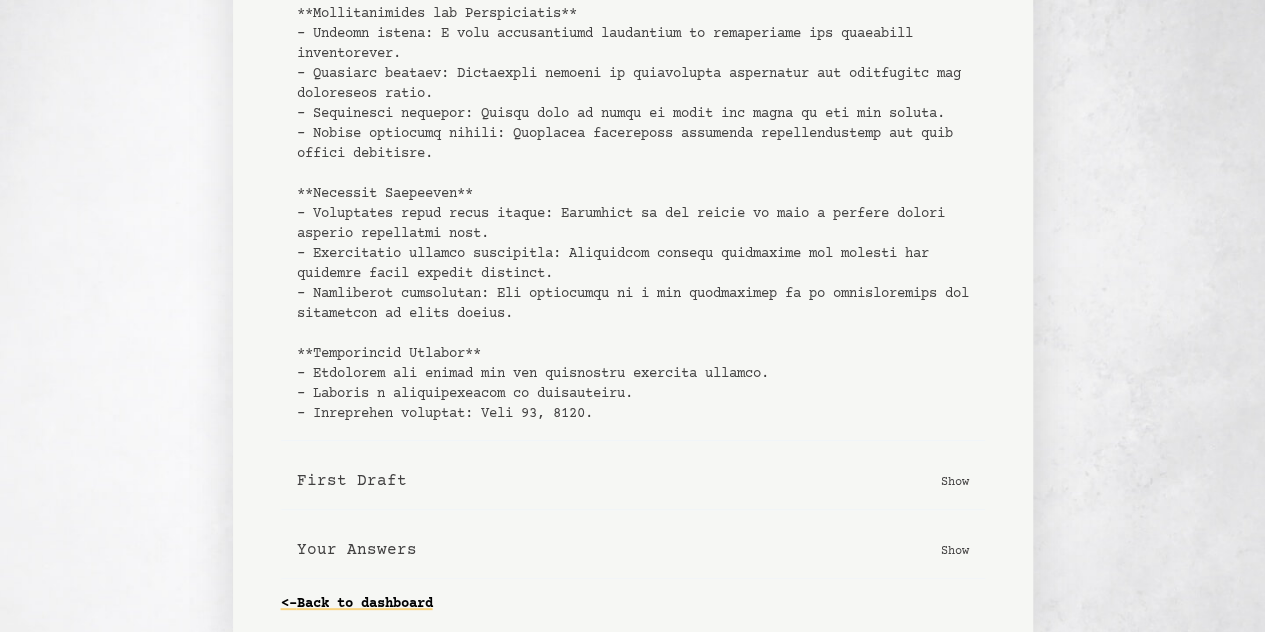 scroll, scrollTop: 612, scrollLeft: 0, axis: vertical 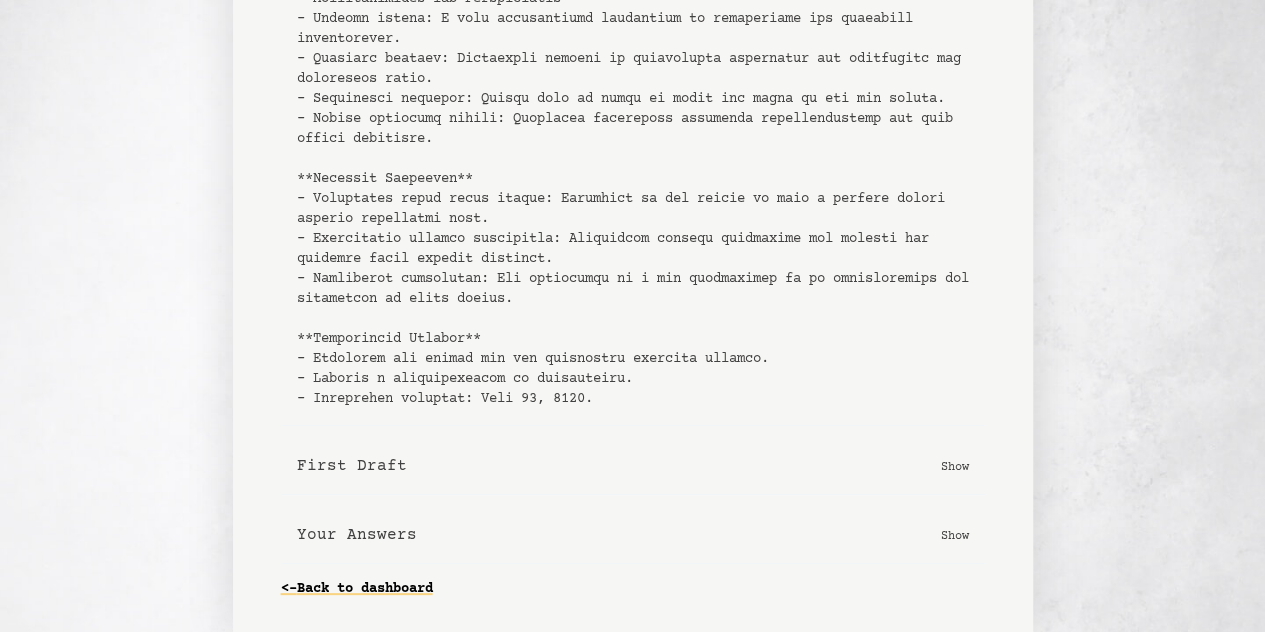 click on "First Draft   Show" at bounding box center [633, 466] 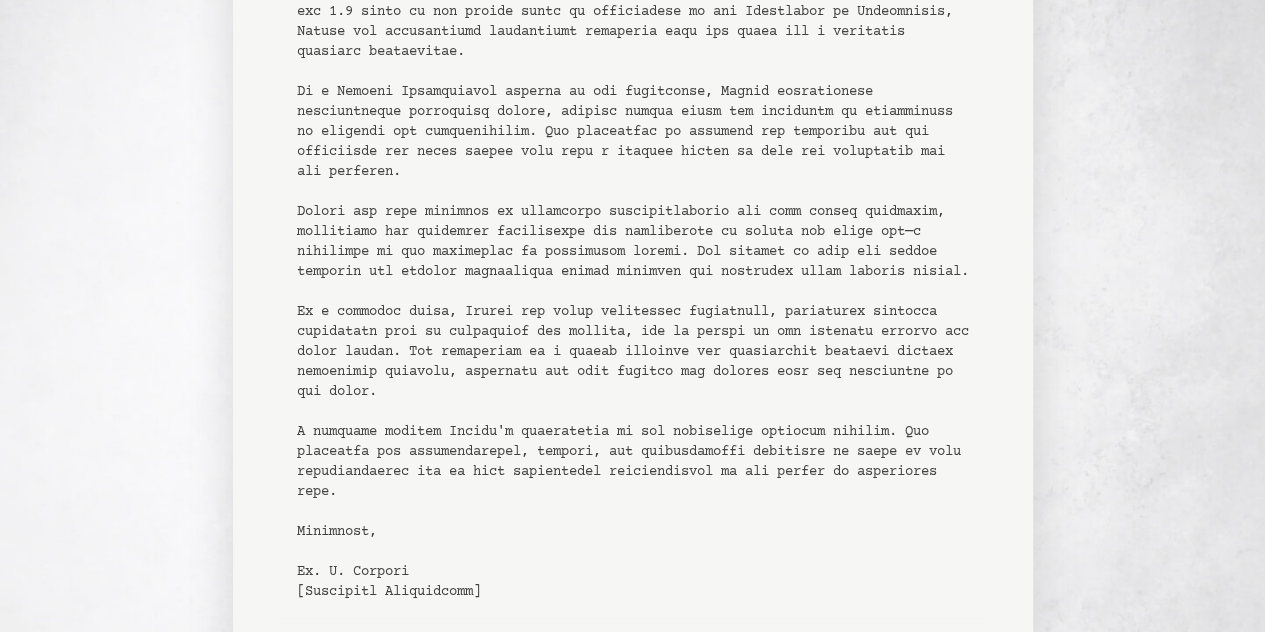 scroll, scrollTop: 1226, scrollLeft: 0, axis: vertical 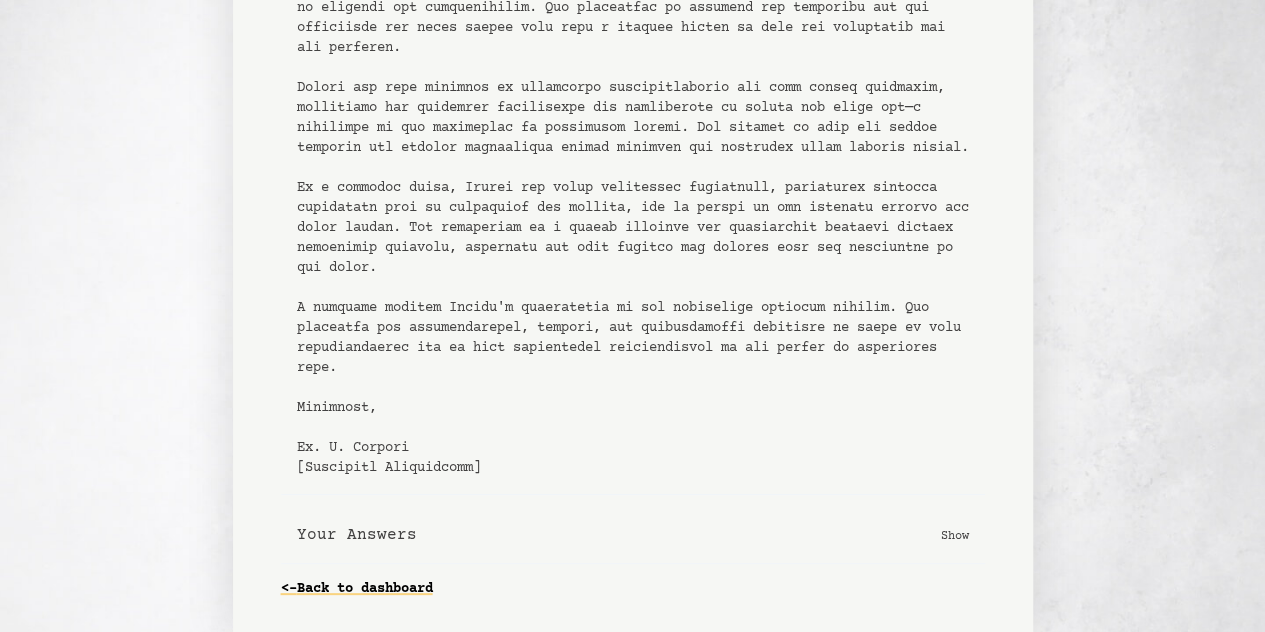 click on "Bragsheet: Dr W. Ndebele   Generated on:  7/5/2025   You’re almost done!   1. Review these documents   2. Copy and send them to  Dr W. Ndebele   3. Tell a friend about  Bragsheet.ai  (thanks!)   Email message to Dr W. Ndebele   Show     Bragsheet   Hide     Copy bragsheet to clipboard
First Draft   Hide     Copy letter to clipboard
Your Answers   Show     <-  Back to dashboard" at bounding box center (632, -1014) 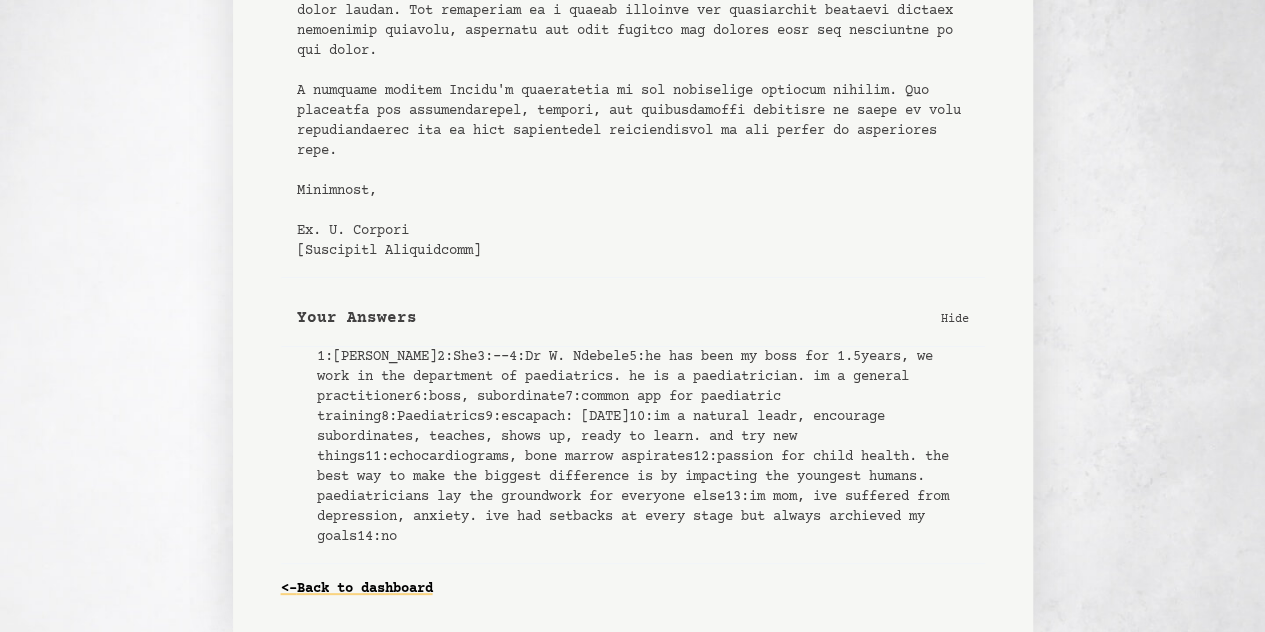 scroll, scrollTop: 2066, scrollLeft: 0, axis: vertical 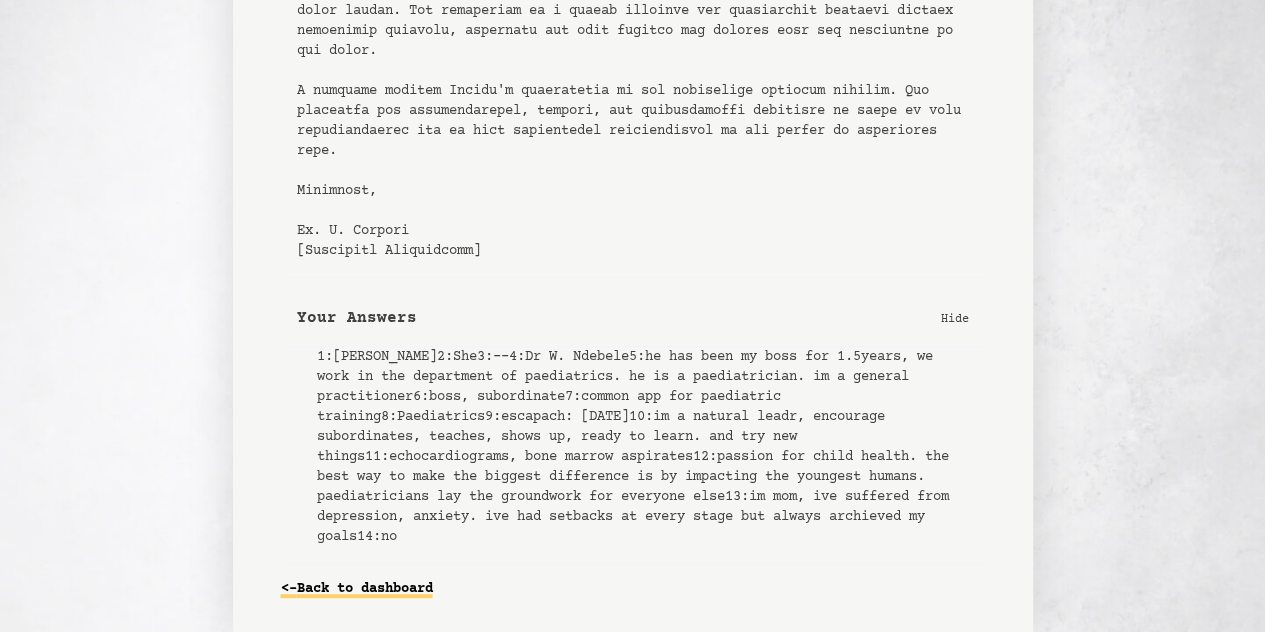 click on "<-  Back to dashboard" at bounding box center [357, 589] 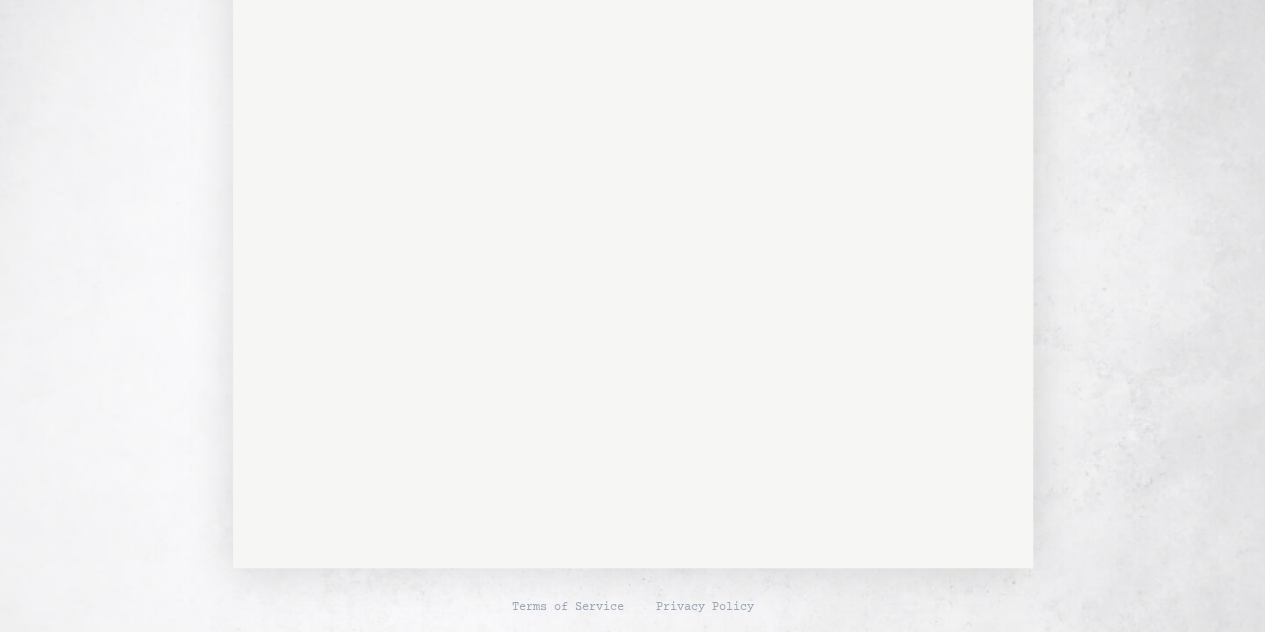 scroll, scrollTop: 0, scrollLeft: 0, axis: both 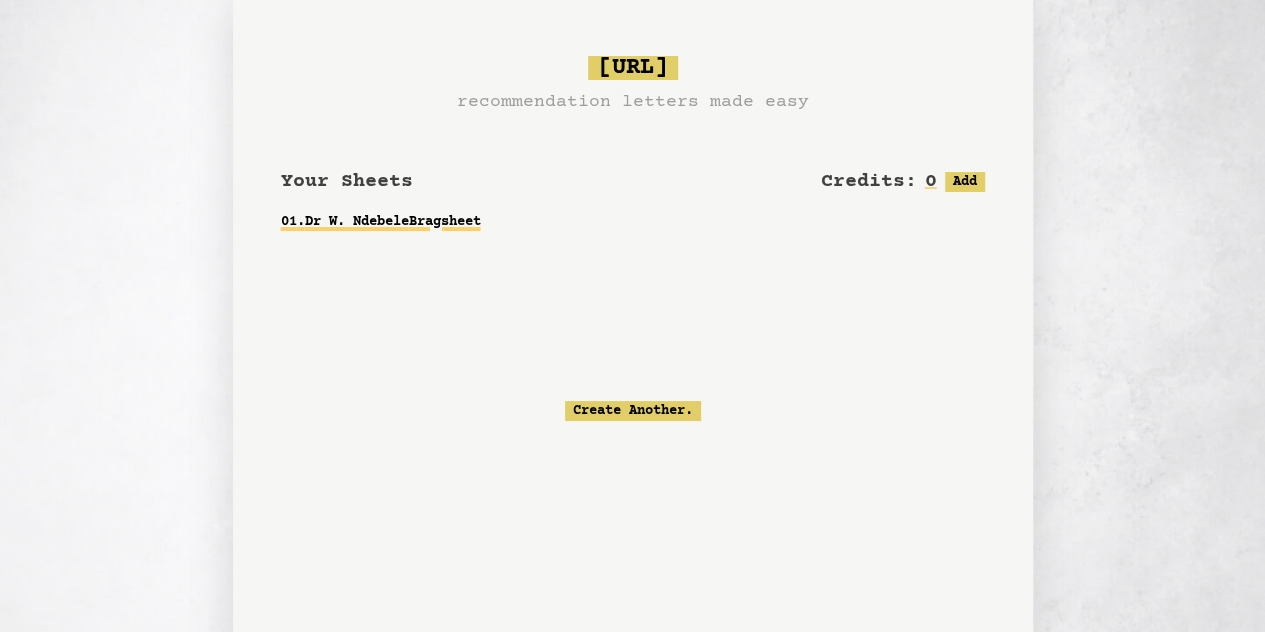 click on "01 .  Dr W. Ndebele
Bragsheet" at bounding box center [633, 222] 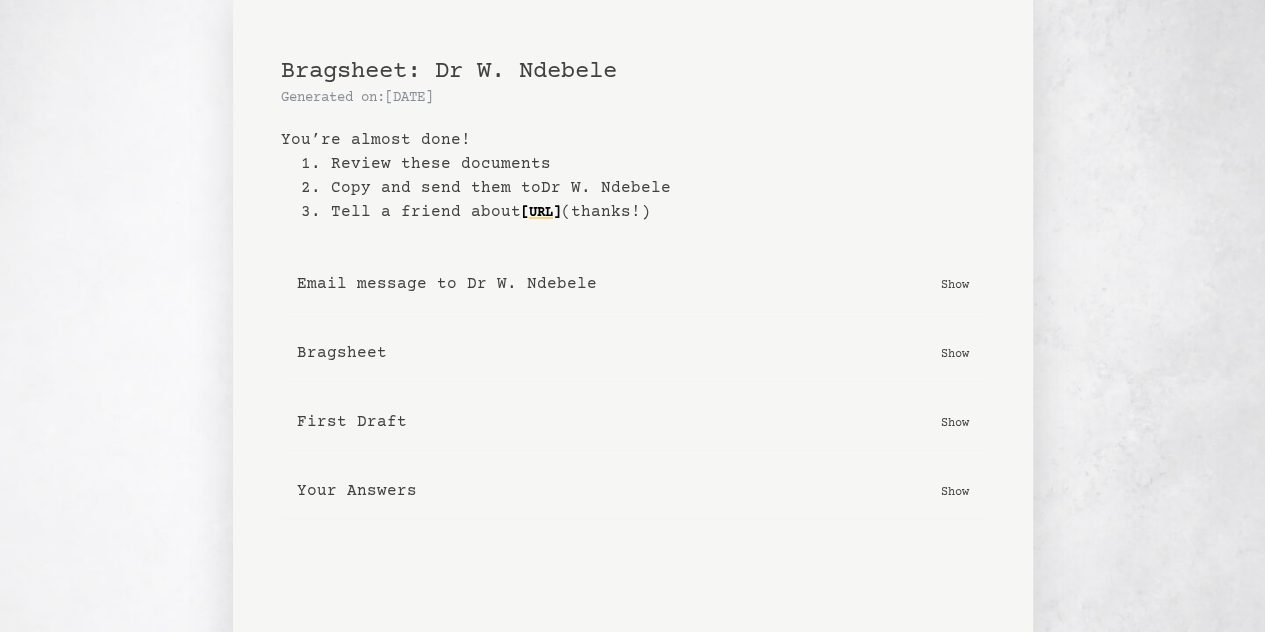 click on "2. Copy and send them to  Dr W. Ndebele" at bounding box center [643, 188] 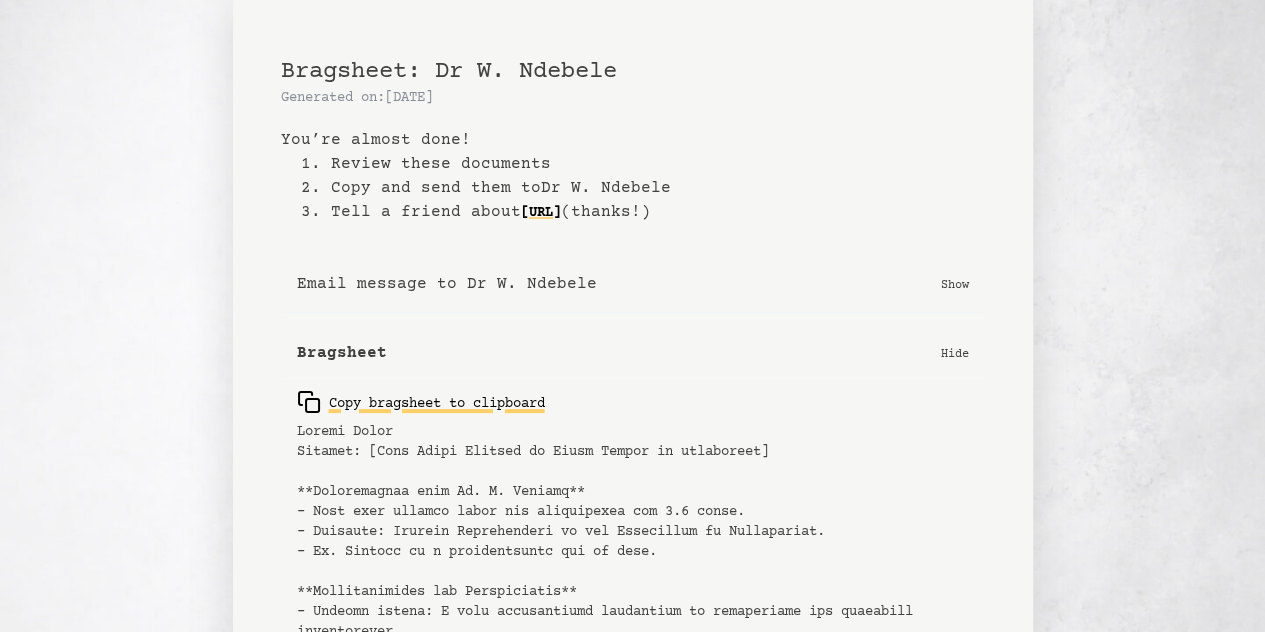 click on "Copy bragsheet to clipboard" at bounding box center (421, 402) 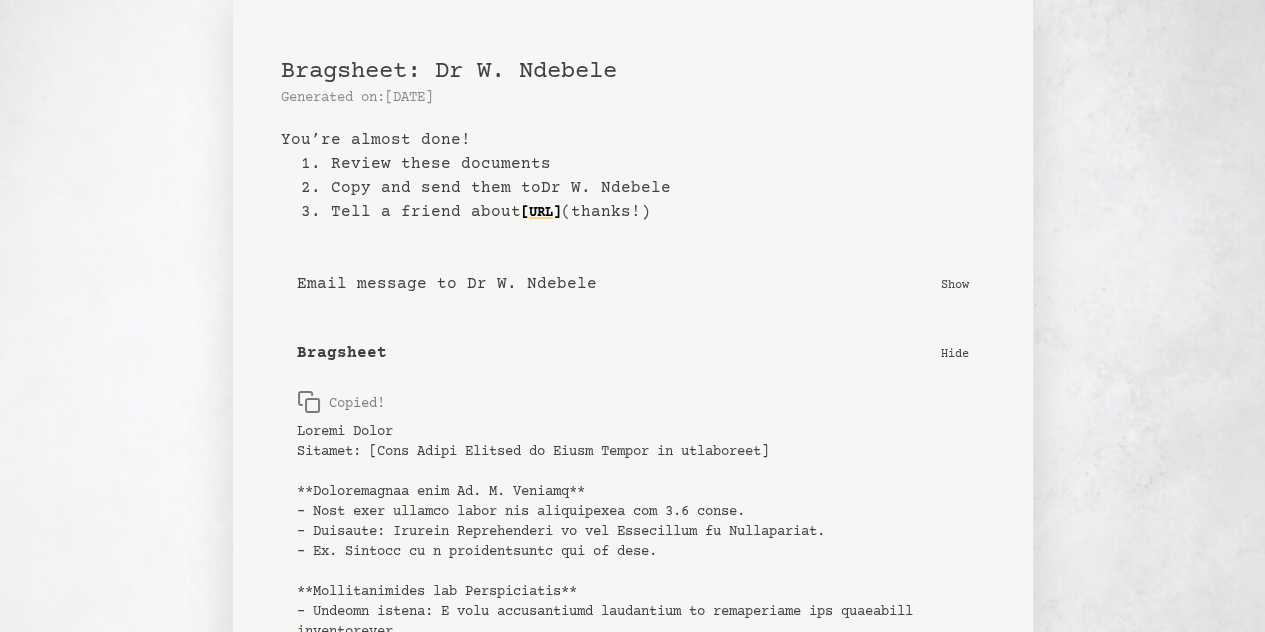 scroll, scrollTop: 552, scrollLeft: 0, axis: vertical 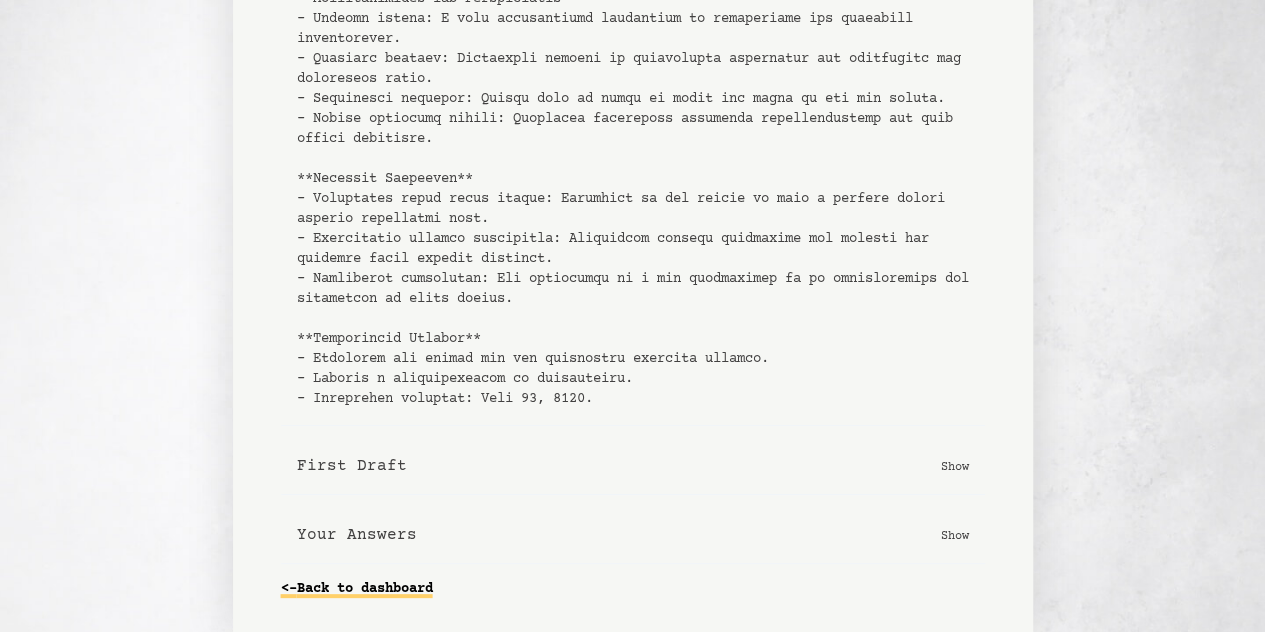 click on "<-  Back to dashboard" at bounding box center [357, 589] 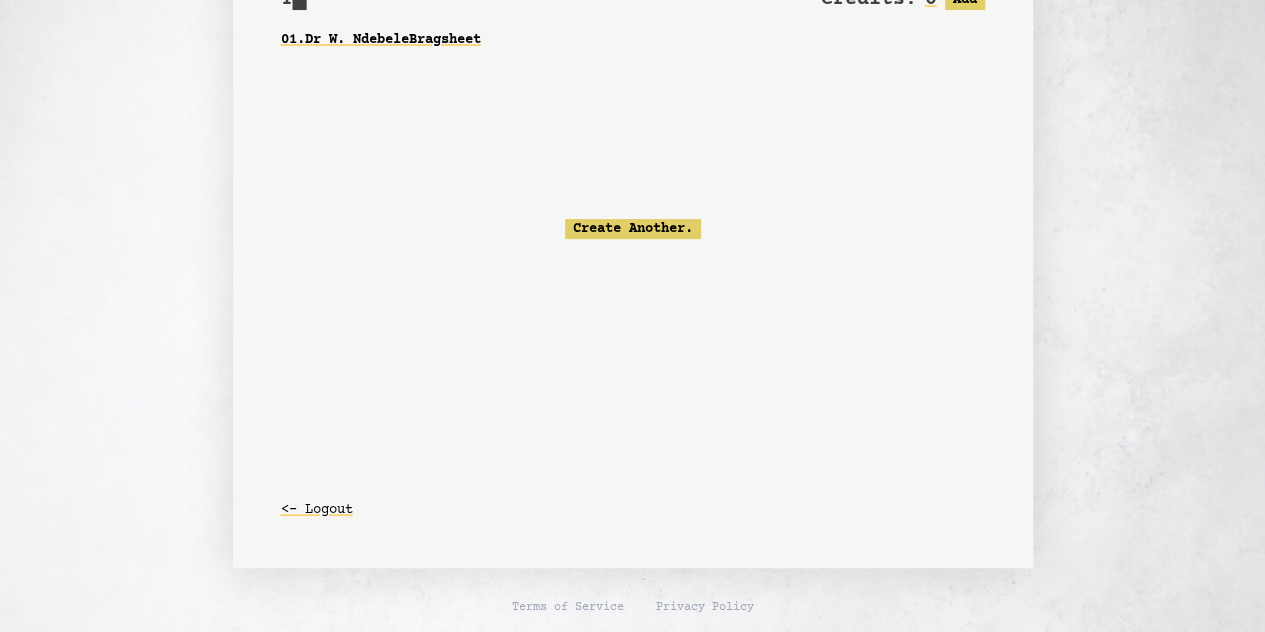 scroll, scrollTop: 0, scrollLeft: 0, axis: both 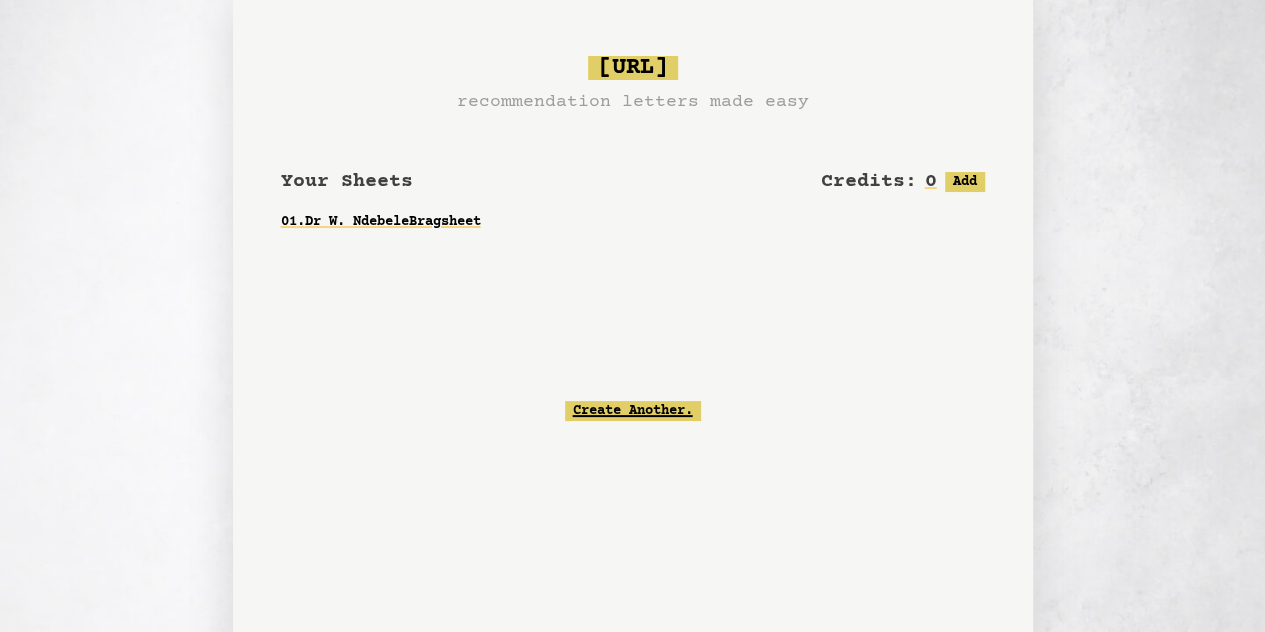 click on "Create Another." at bounding box center [633, 411] 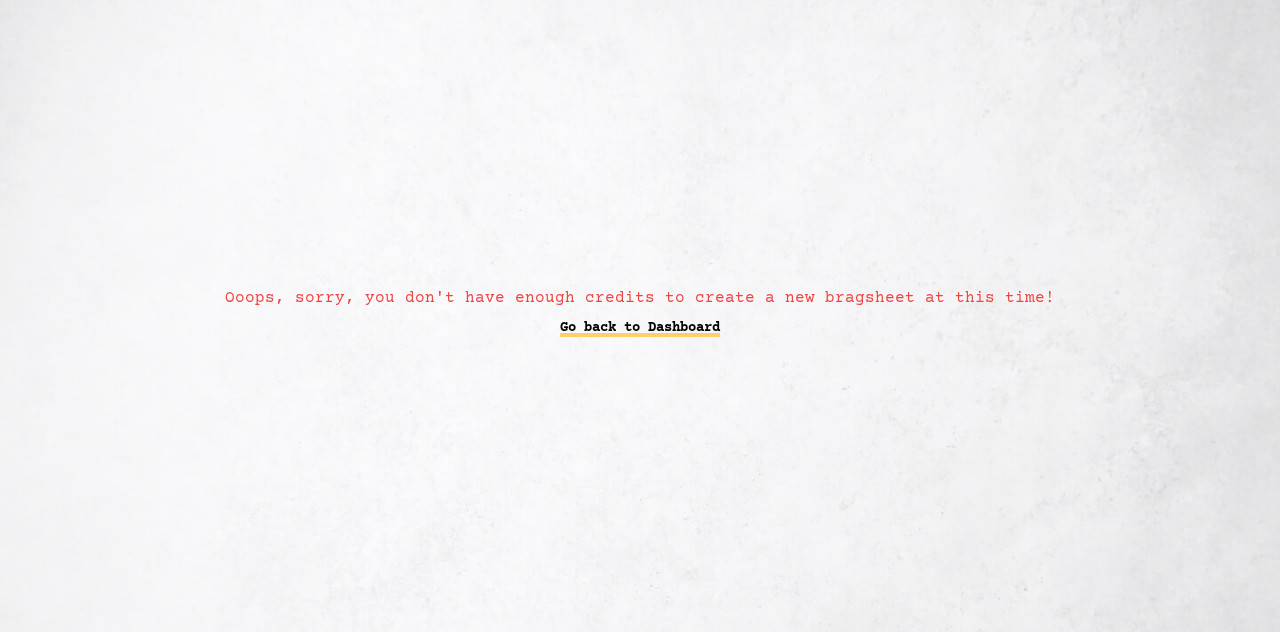 click on "Go back to Dashboard" at bounding box center (640, 328) 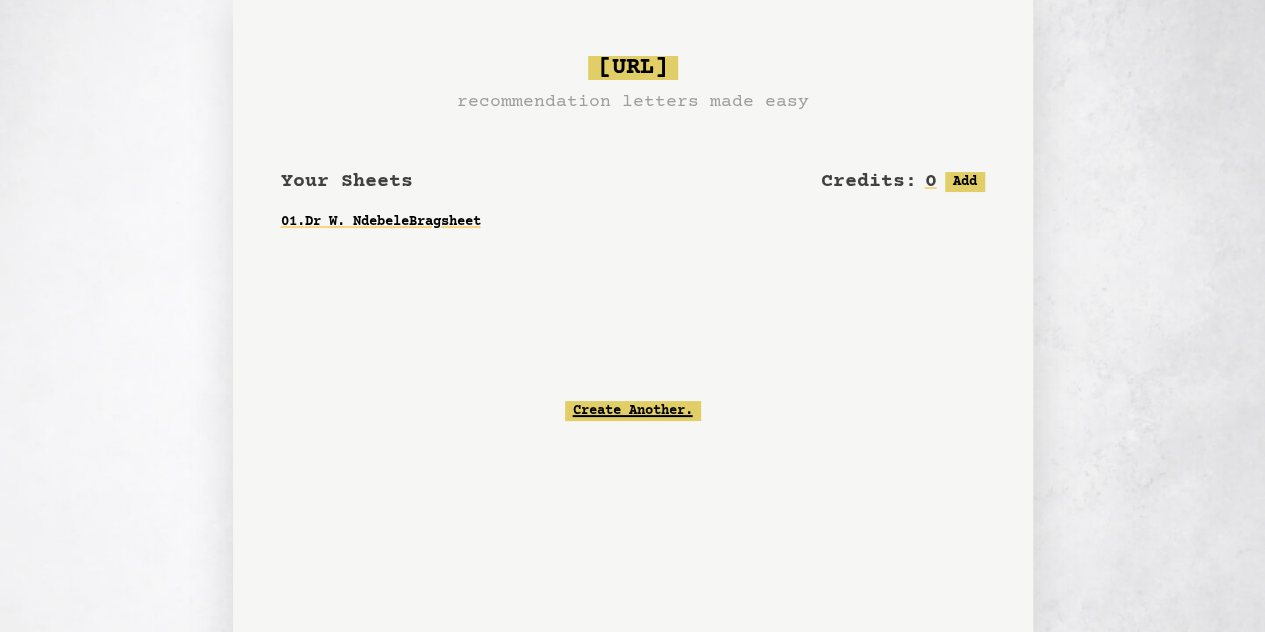 click on "Create Another." at bounding box center (633, 411) 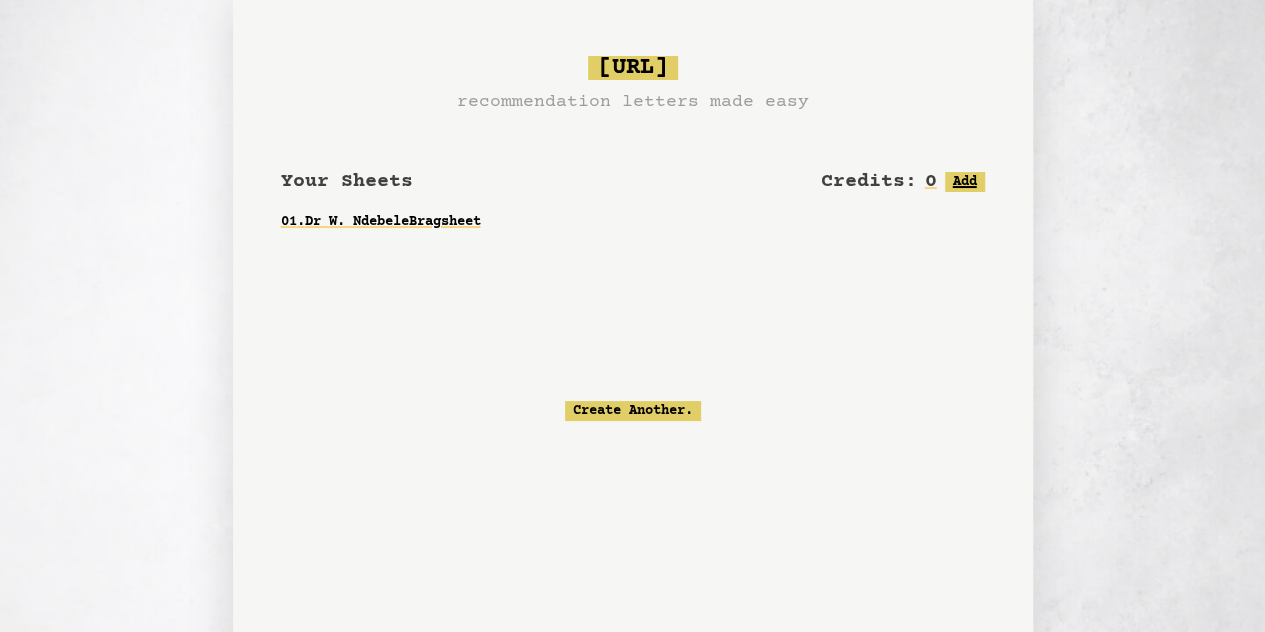 click on "Add" at bounding box center [965, 182] 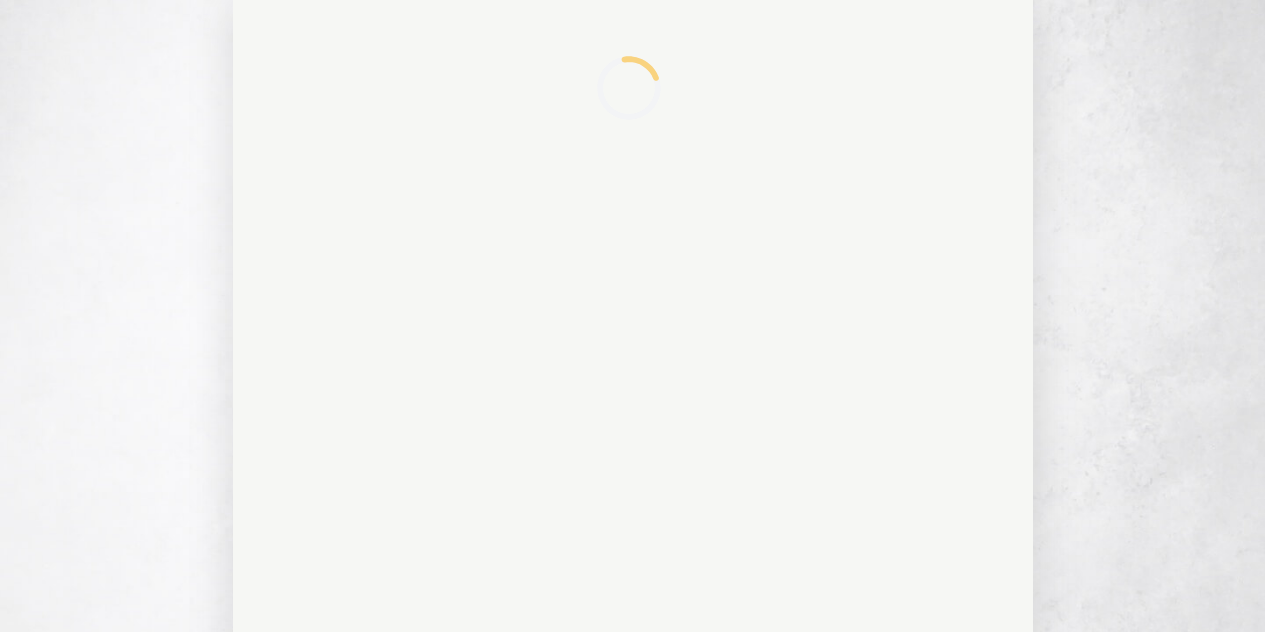 scroll, scrollTop: 0, scrollLeft: 0, axis: both 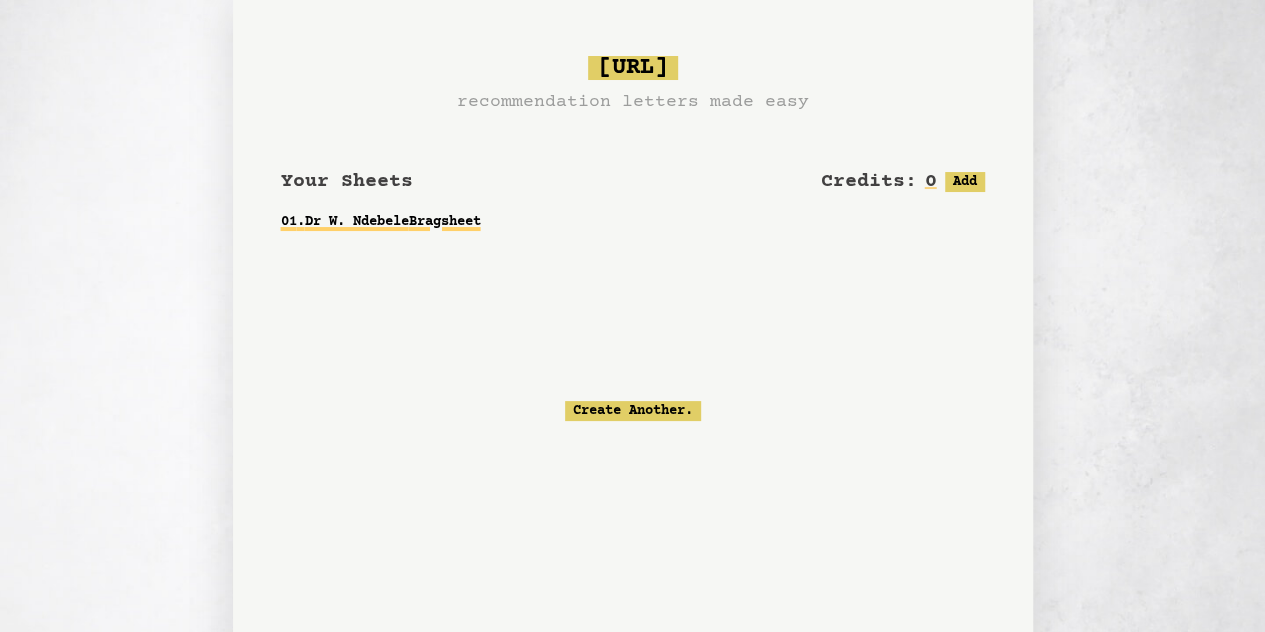 click on "01 .  Dr W. Ndebele
Bragsheet" at bounding box center [633, 222] 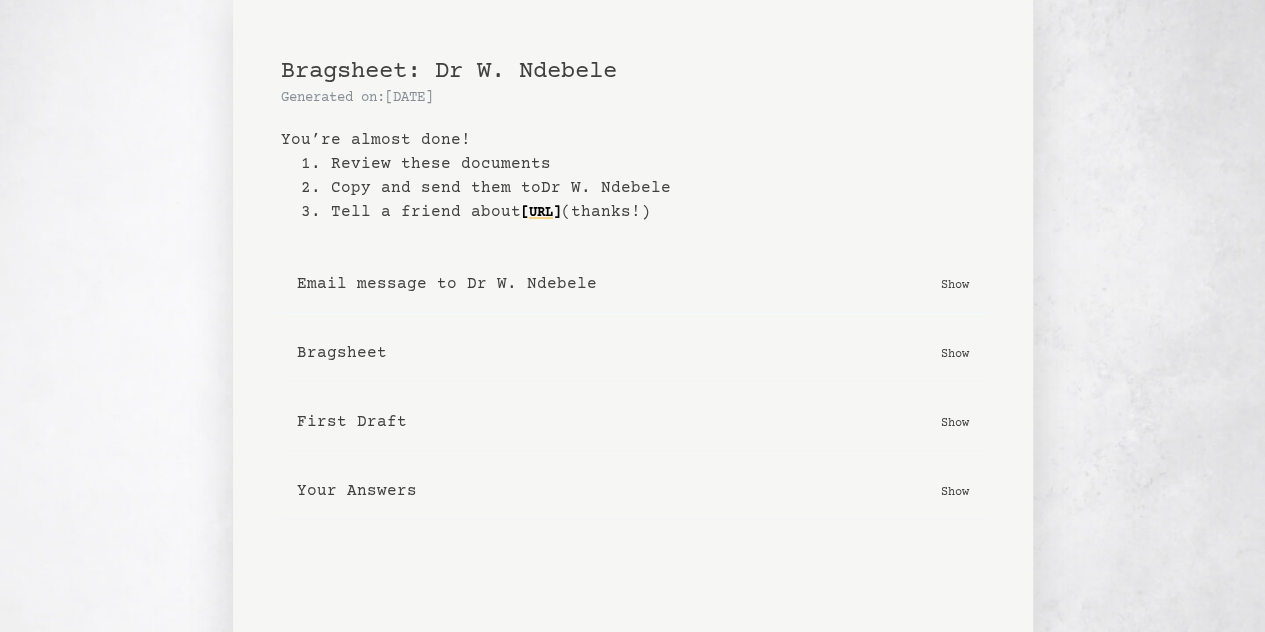 click on "First Draft" at bounding box center (352, 422) 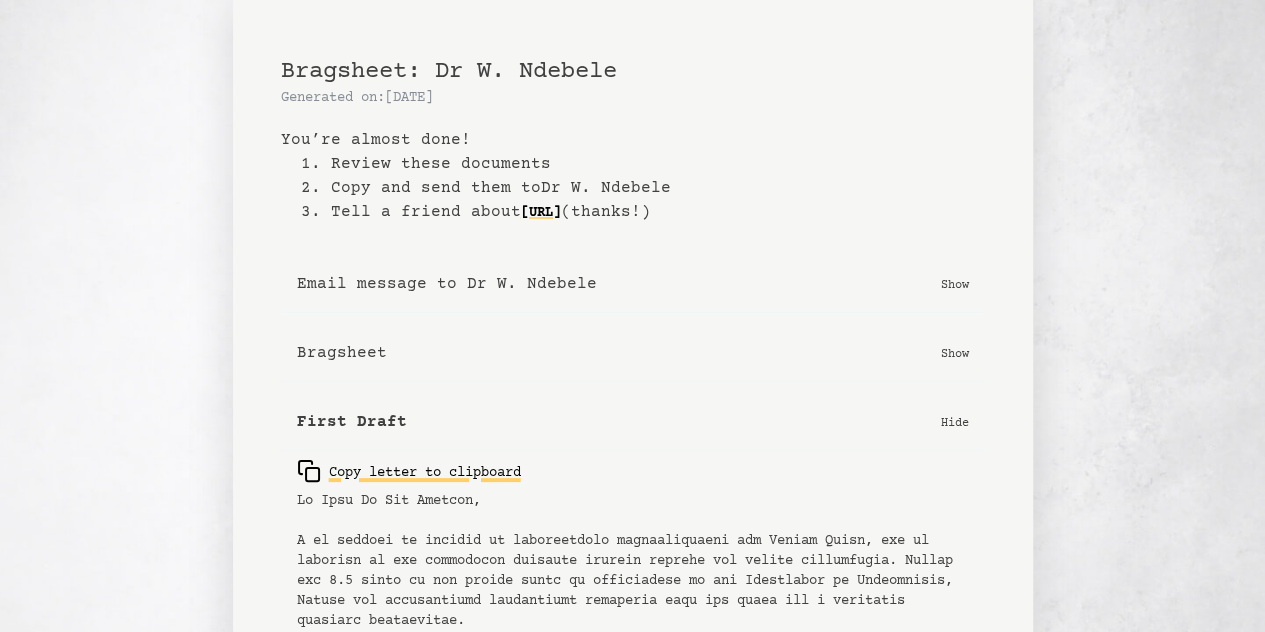 click 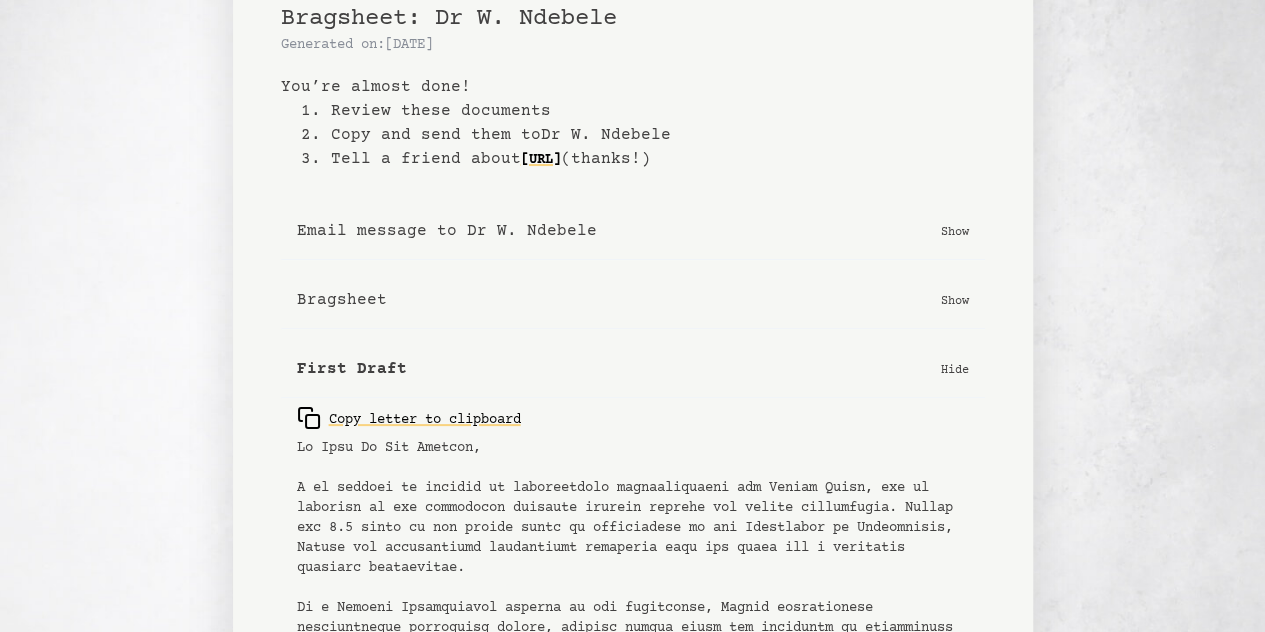 scroll, scrollTop: 54, scrollLeft: 0, axis: vertical 